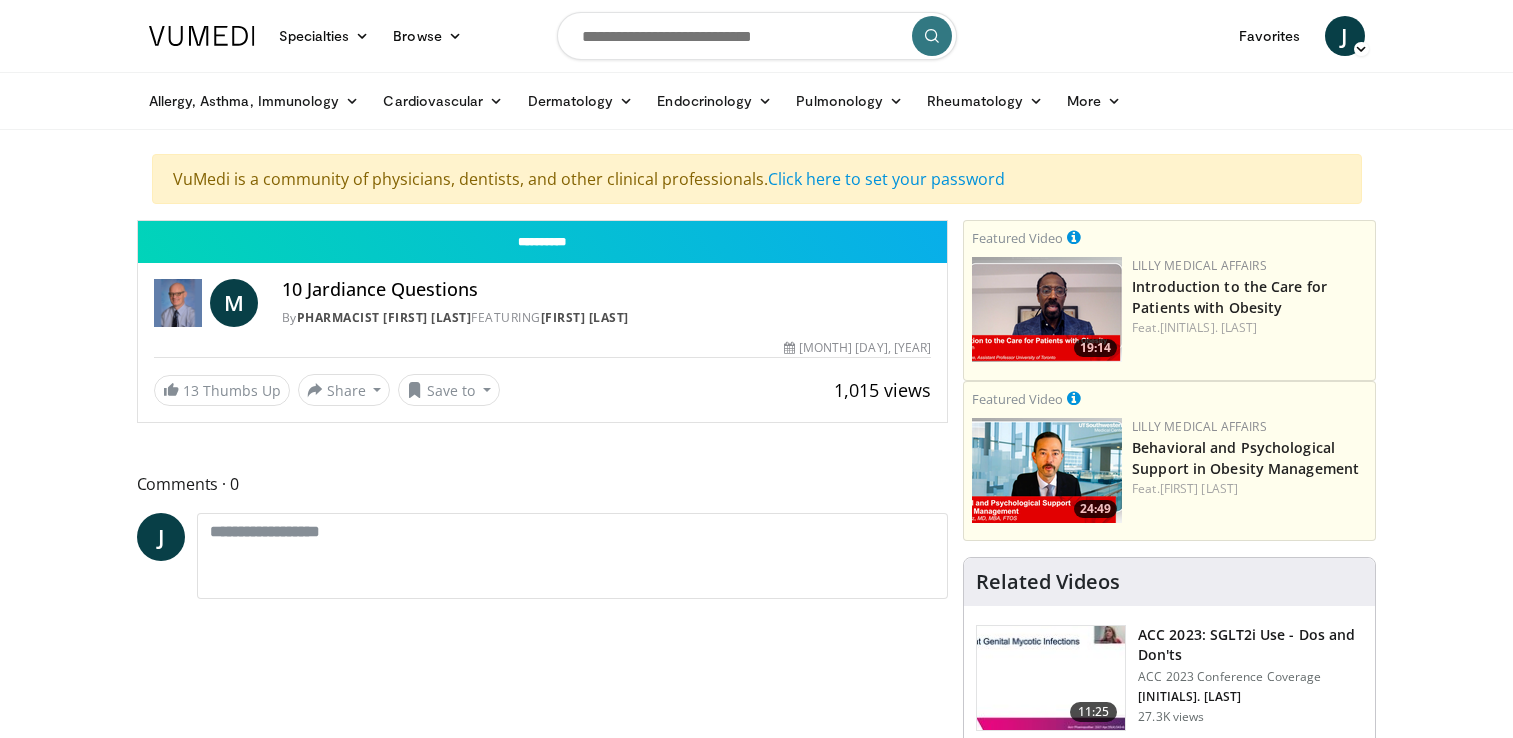 scroll, scrollTop: 0, scrollLeft: 0, axis: both 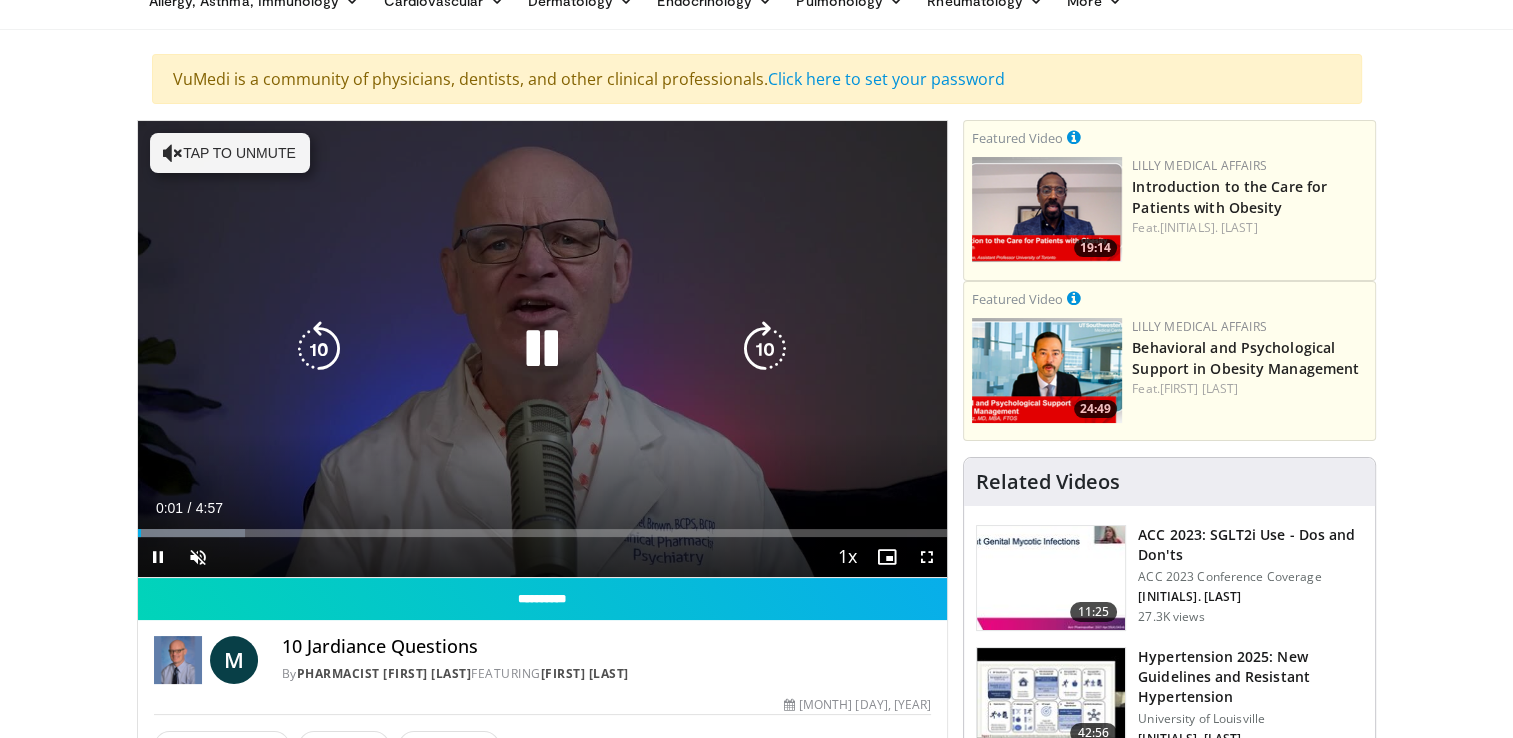 click on "Tap to unmute" at bounding box center [230, 153] 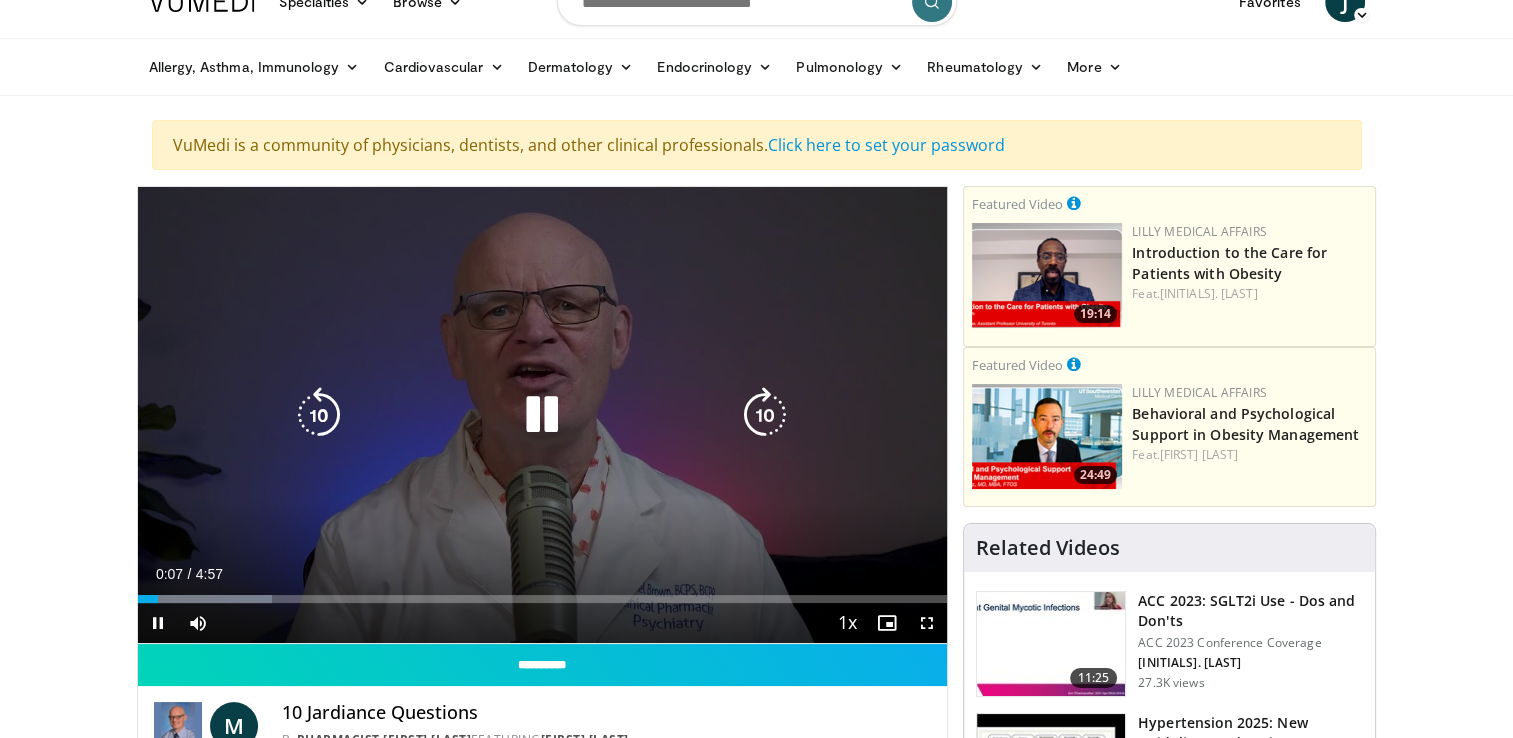 scroll, scrollTop: 0, scrollLeft: 0, axis: both 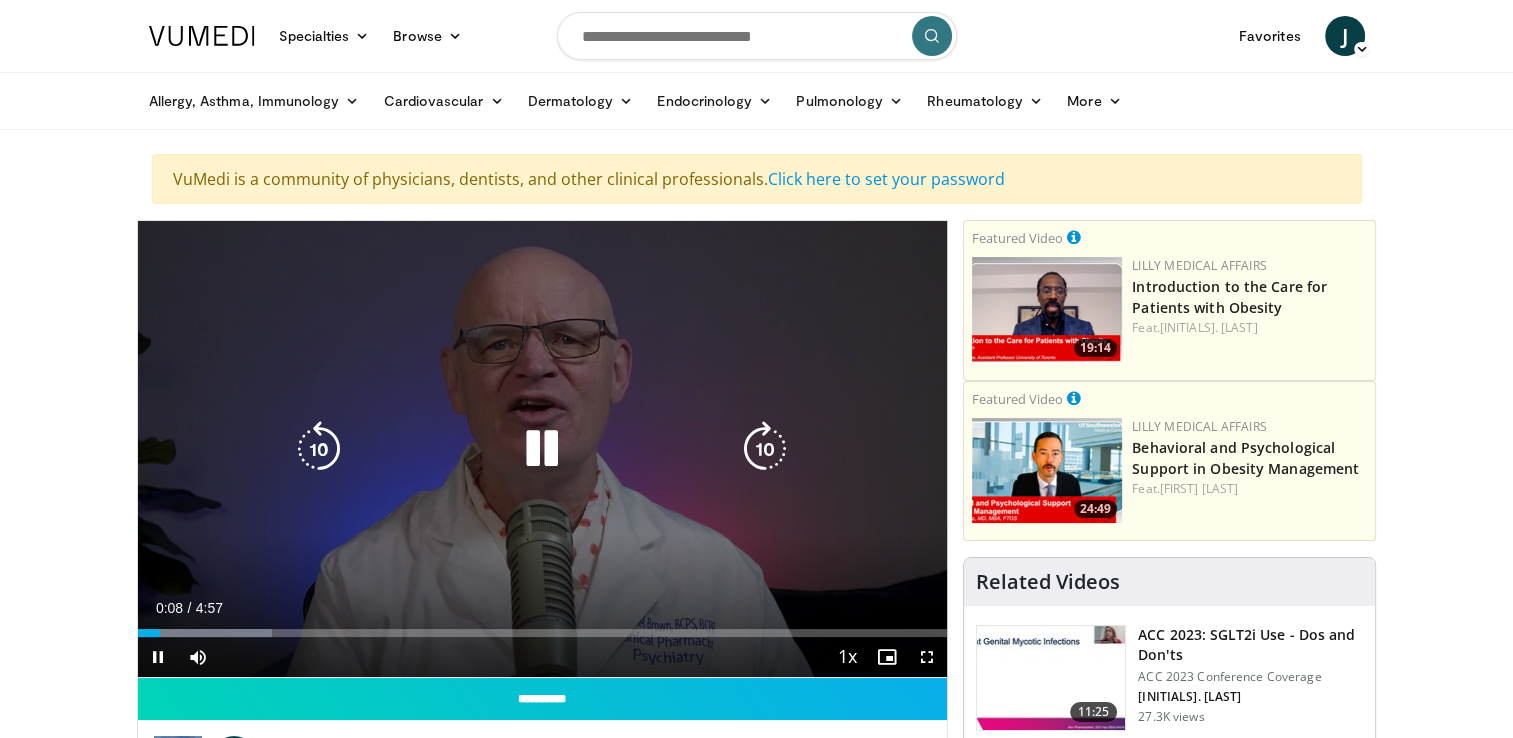 click at bounding box center [542, 449] 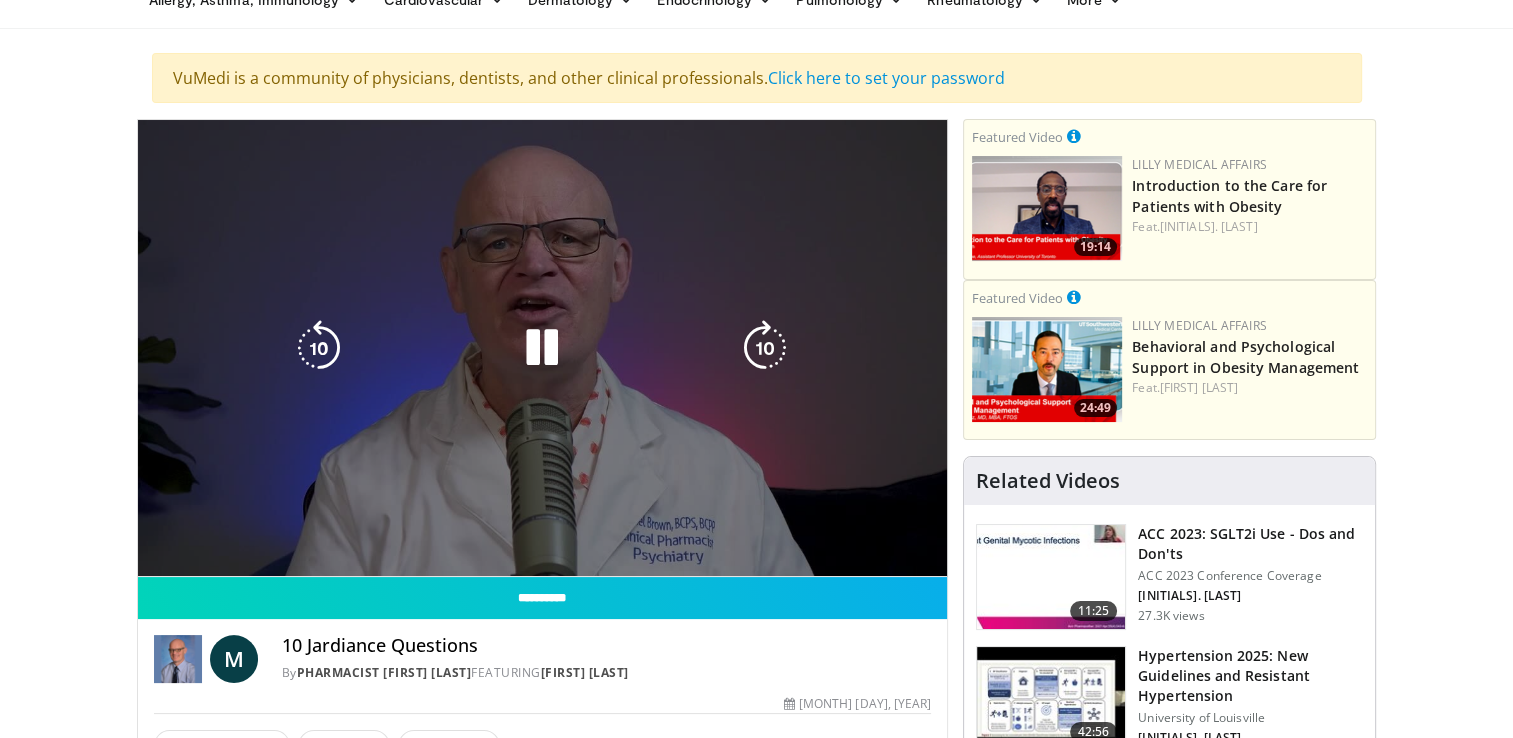 scroll, scrollTop: 200, scrollLeft: 0, axis: vertical 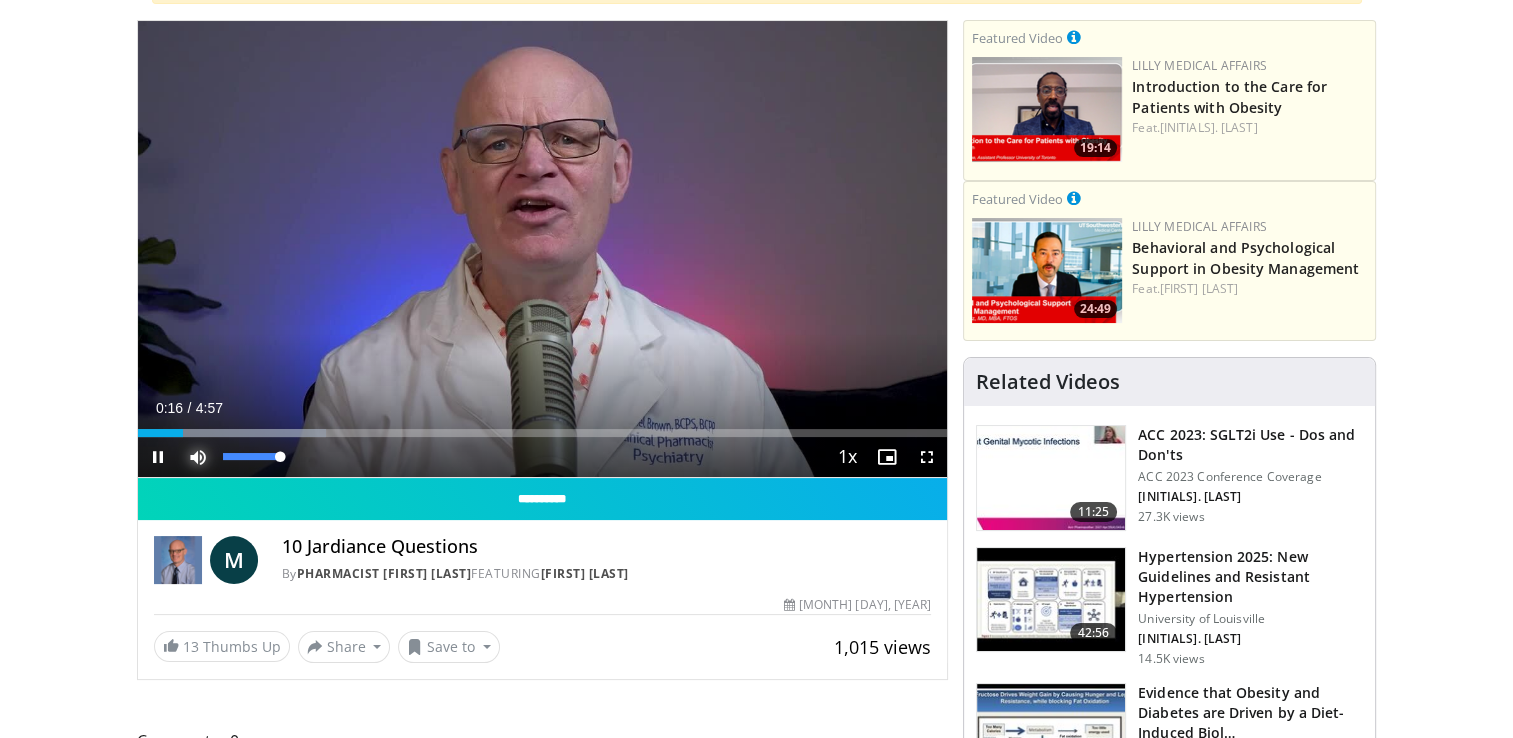 click at bounding box center [198, 457] 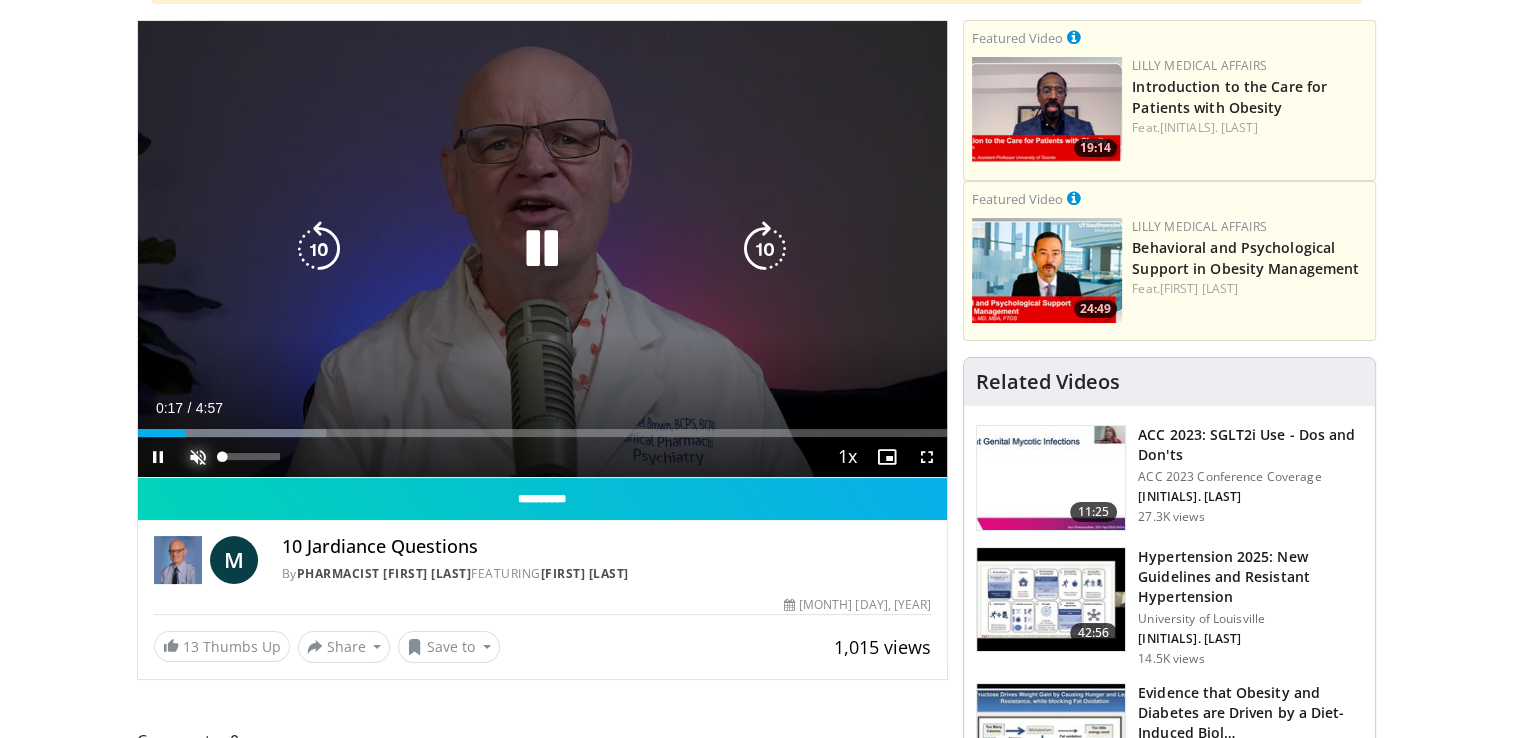 click at bounding box center [198, 457] 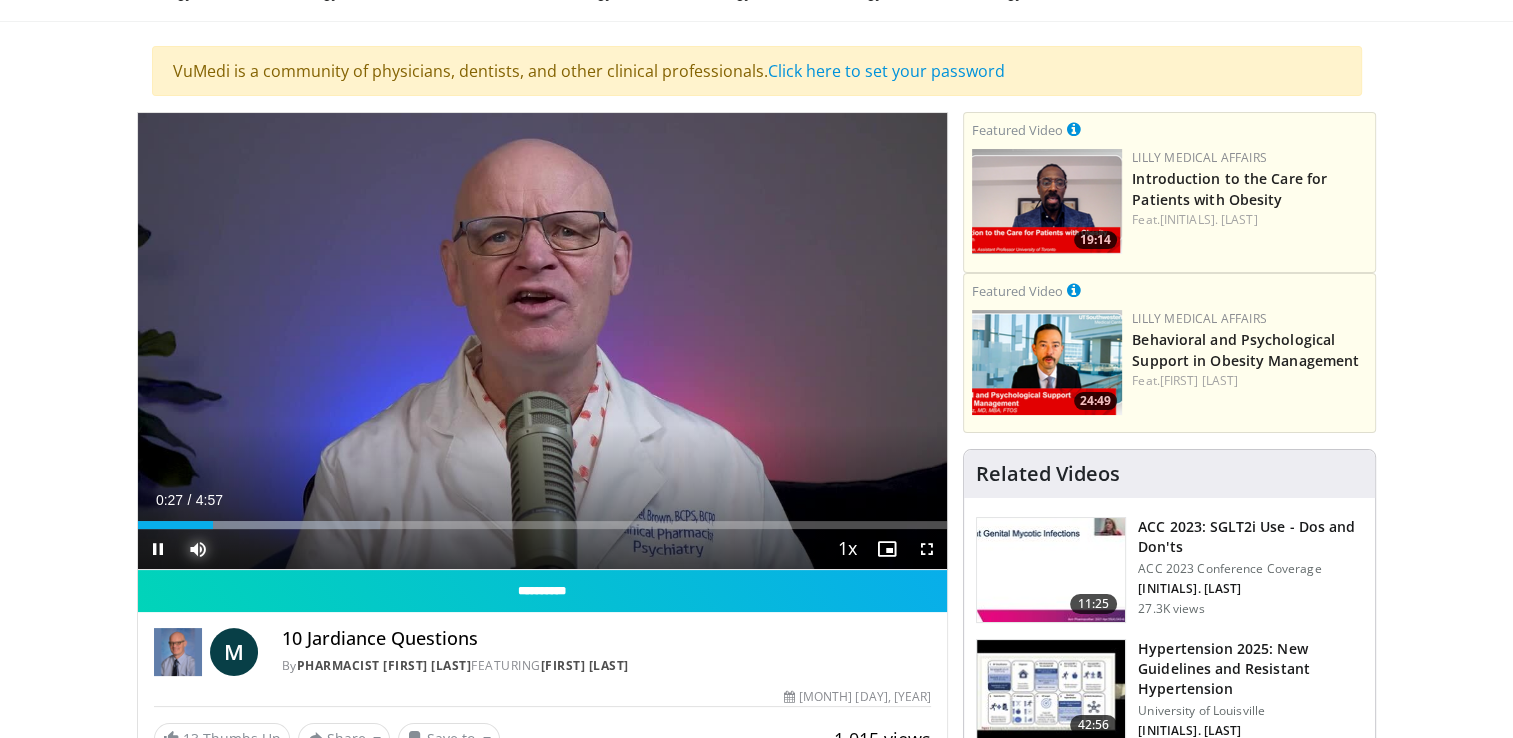 scroll, scrollTop: 0, scrollLeft: 0, axis: both 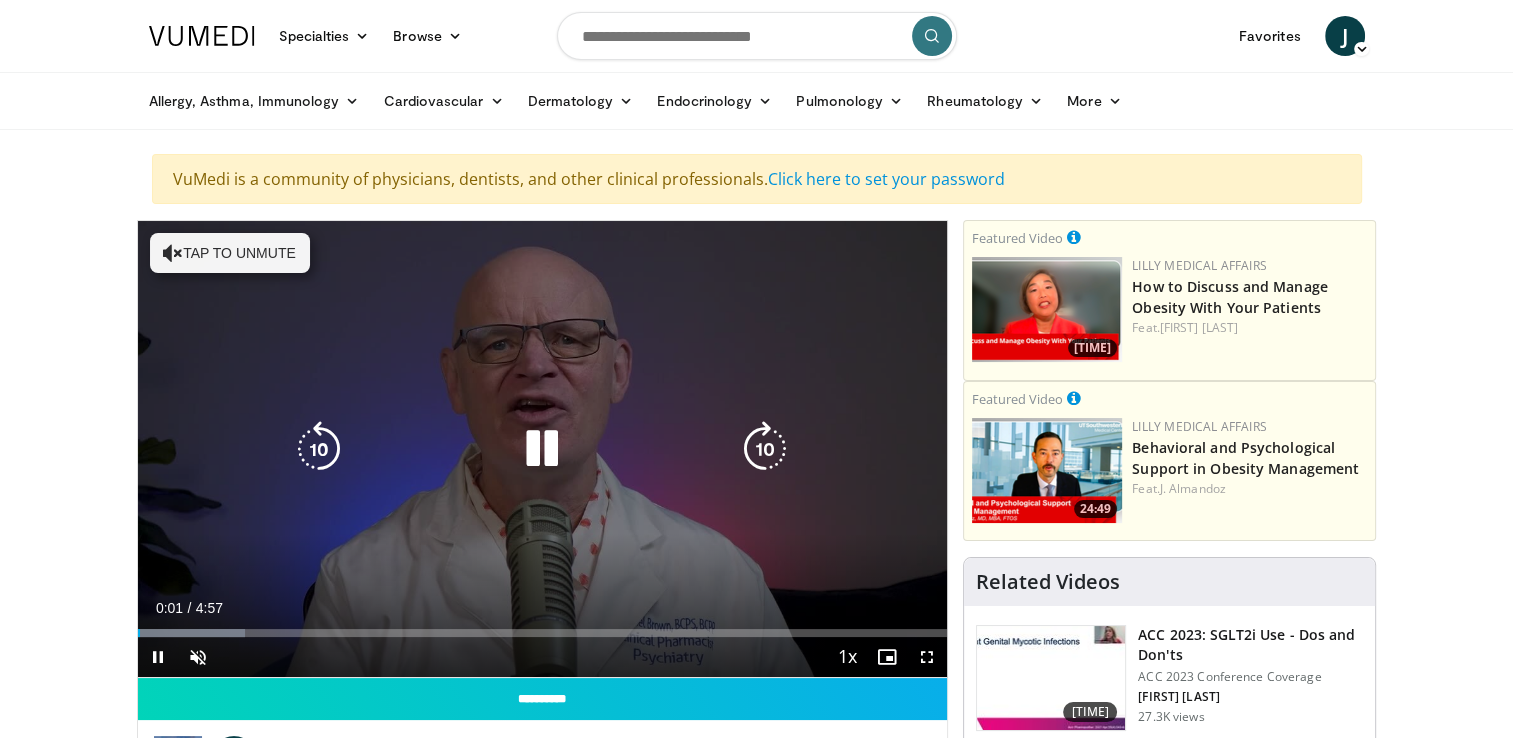 click on "Tap to unmute" at bounding box center [230, 253] 